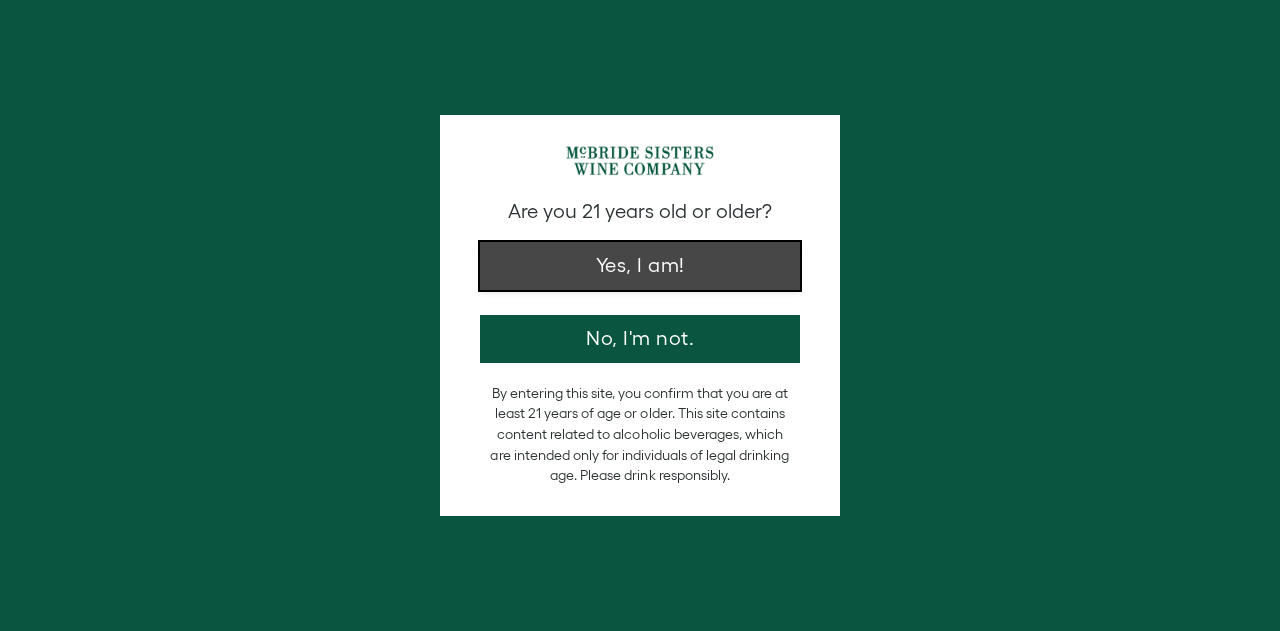 click on "Yes, I am!" at bounding box center (640, 266) 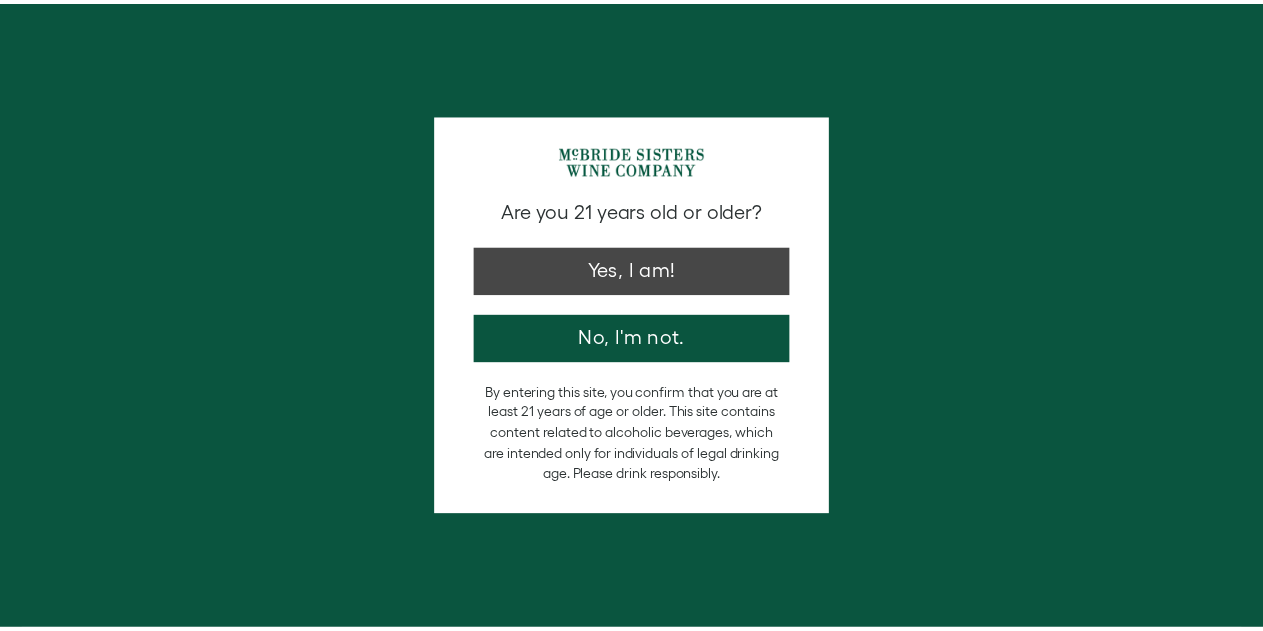 scroll, scrollTop: 0, scrollLeft: 0, axis: both 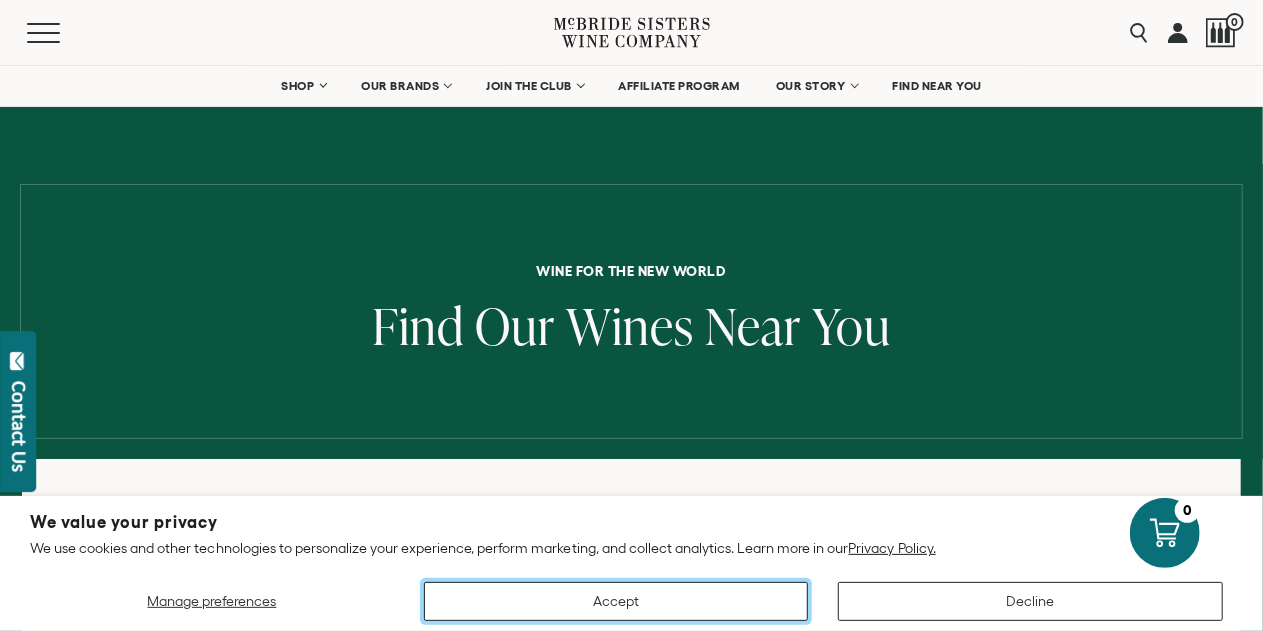 click on "Accept" at bounding box center [616, 601] 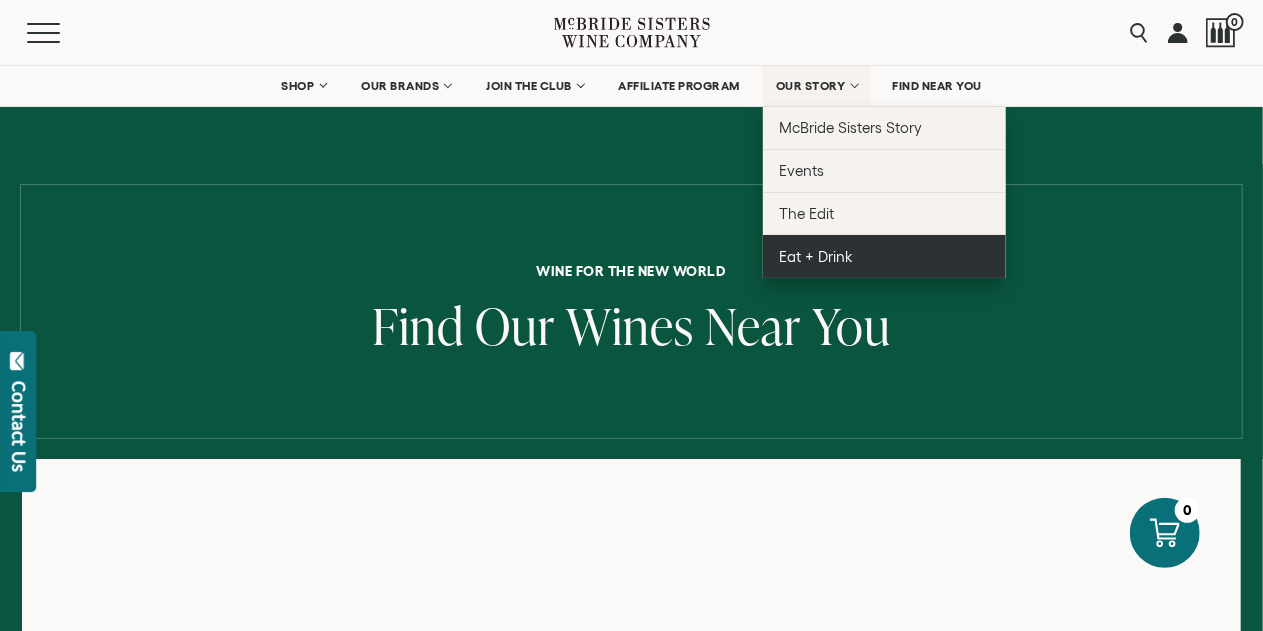click on "Eat + Drink" at bounding box center (816, 256) 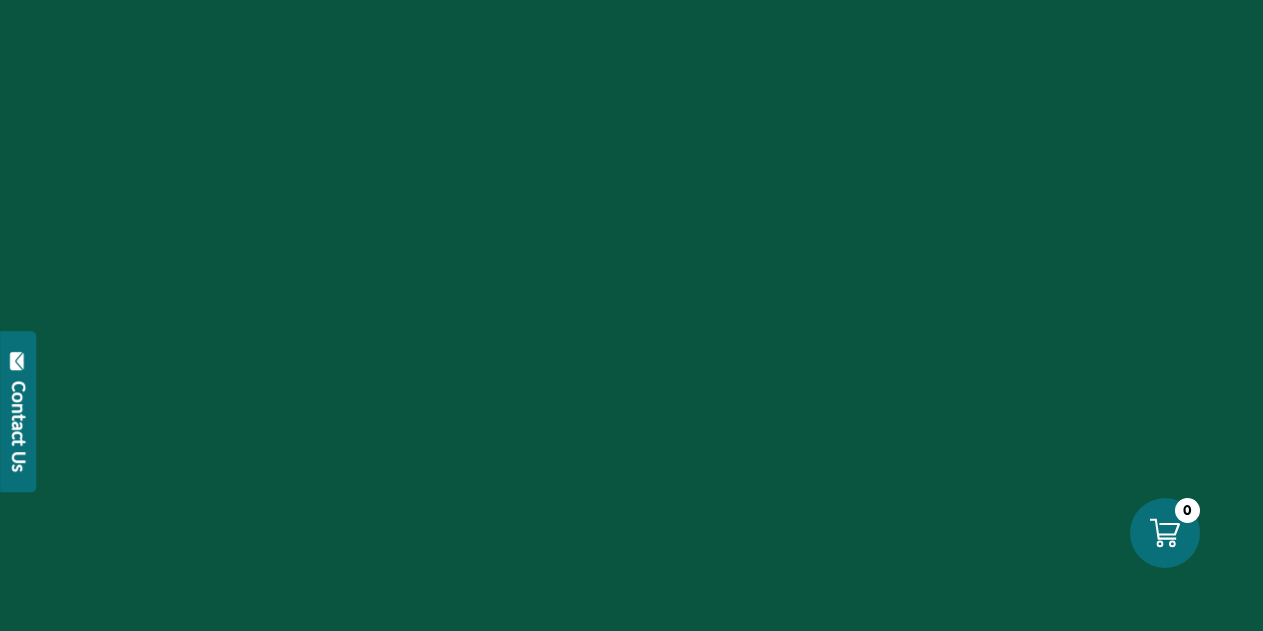 scroll, scrollTop: 0, scrollLeft: 0, axis: both 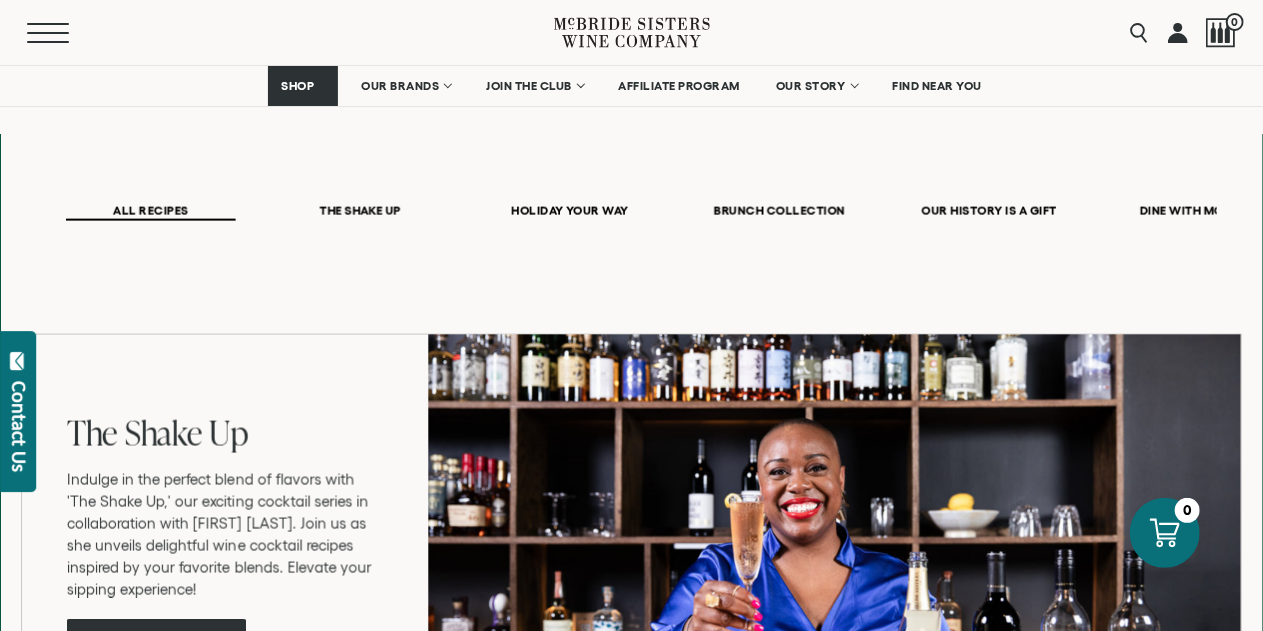 click on "Menu" at bounding box center [63, 33] 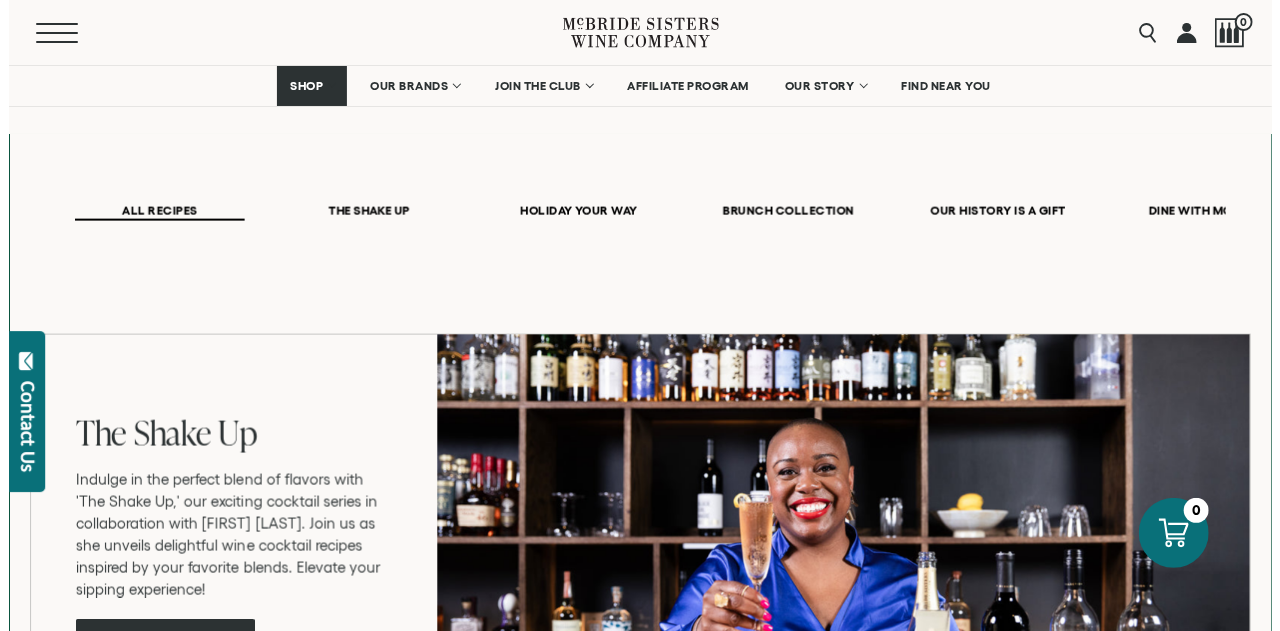 scroll, scrollTop: 1234, scrollLeft: 0, axis: vertical 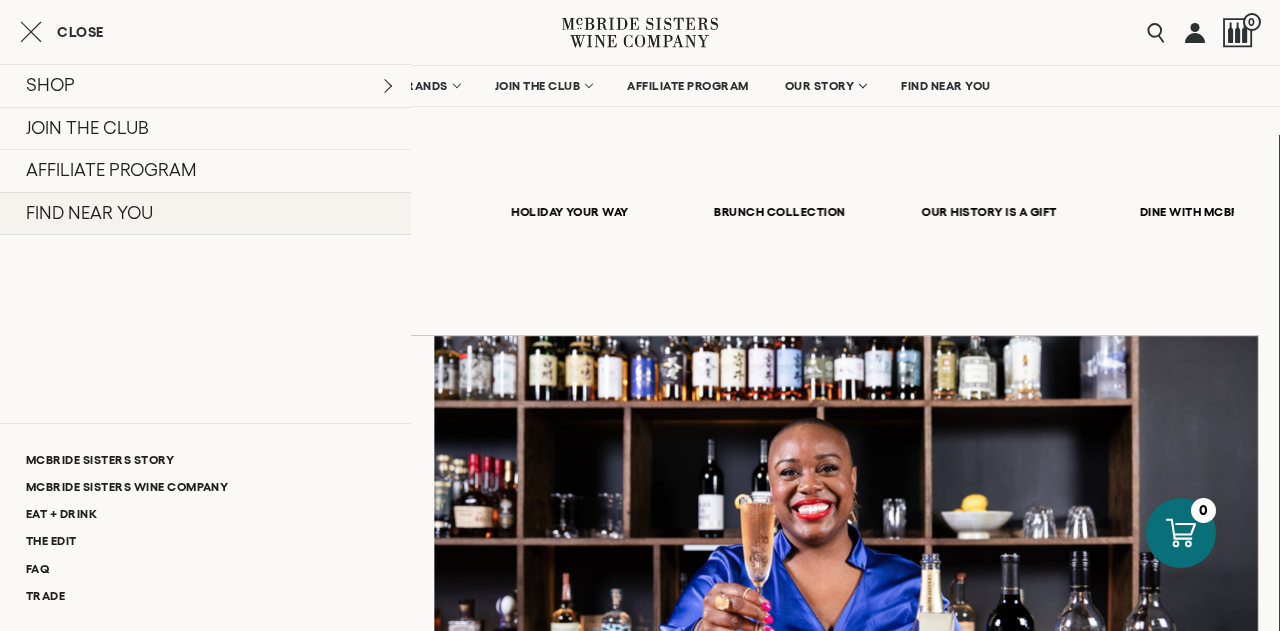 click on "FIND NEAR YOU" at bounding box center (205, 214) 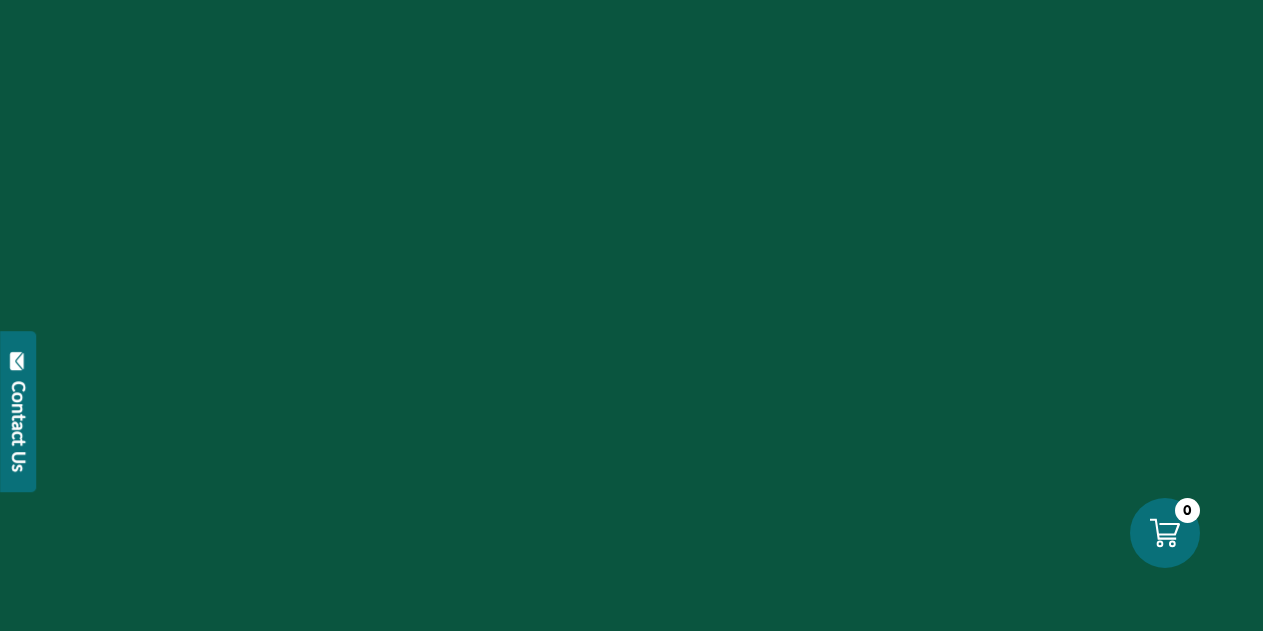 scroll, scrollTop: 0, scrollLeft: 0, axis: both 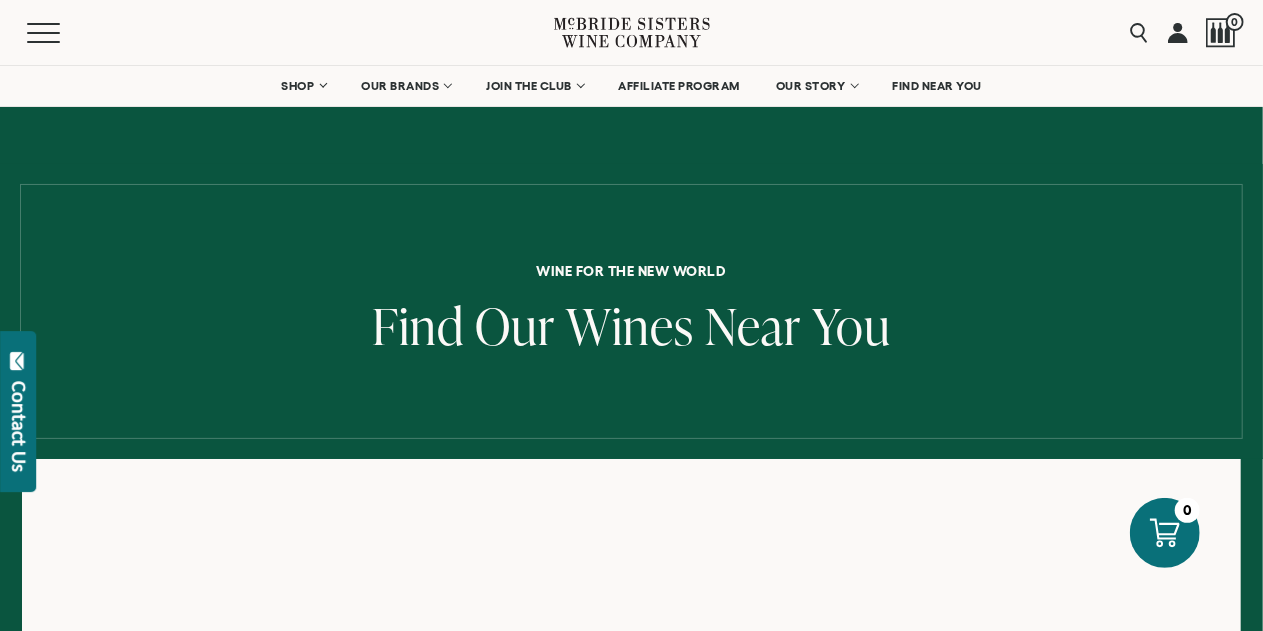 click on "Menu
Search
0" at bounding box center (631, 32) 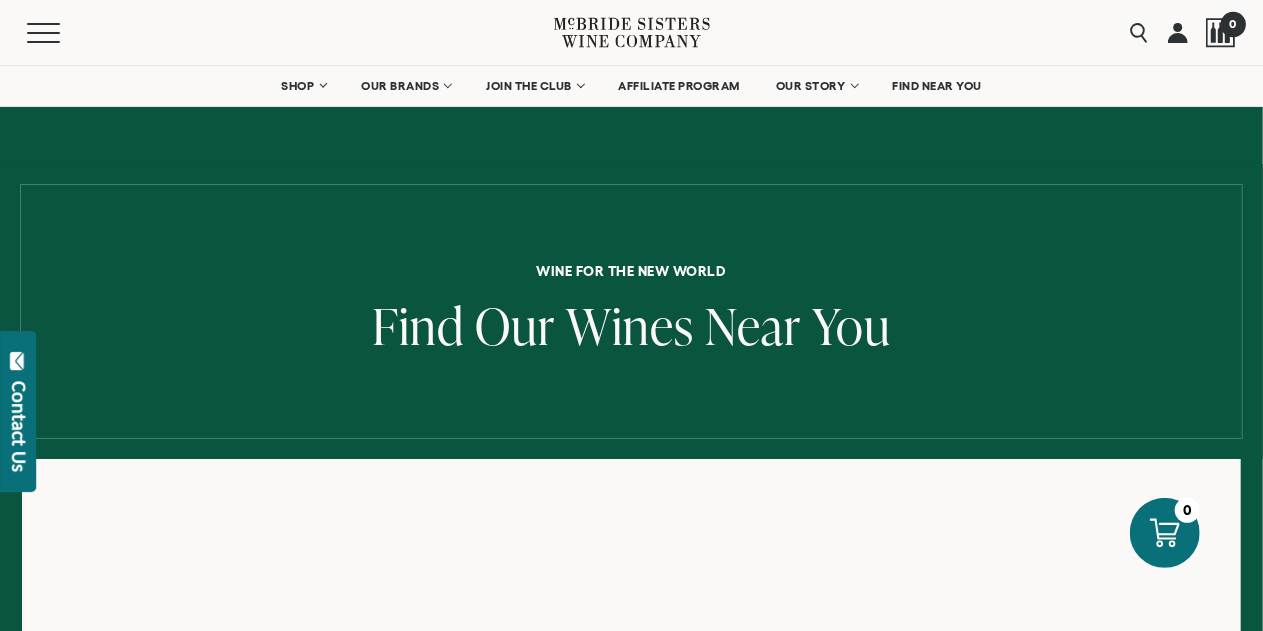 click at bounding box center [1221, 33] 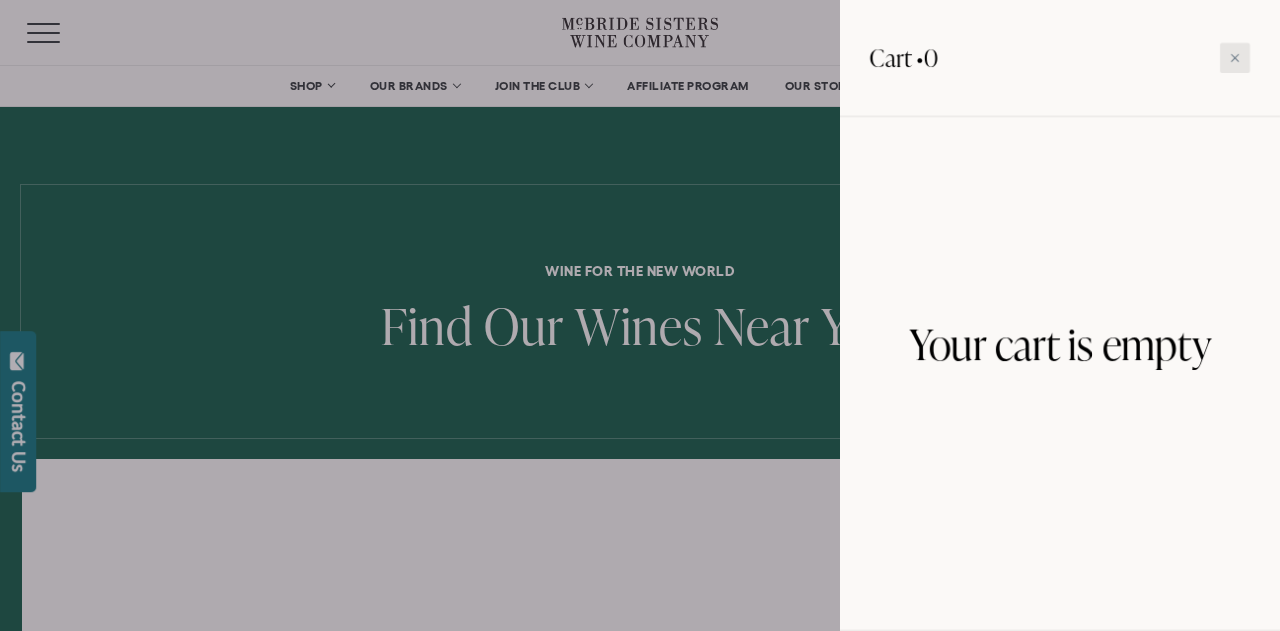 click 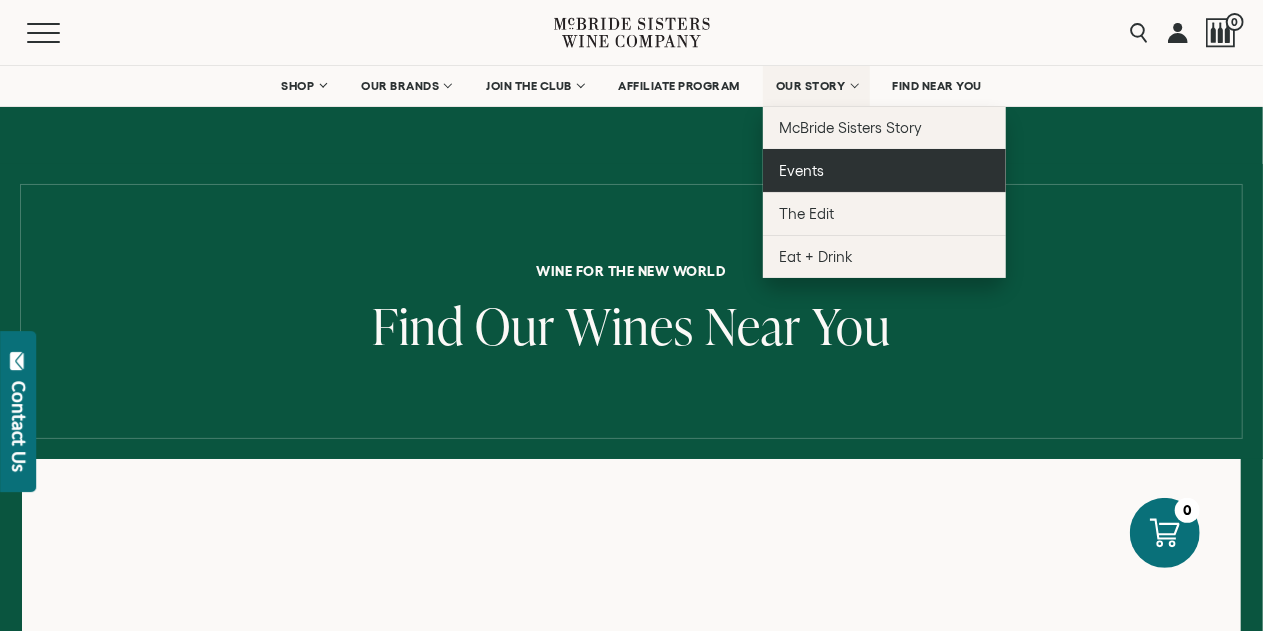 click on "Events" at bounding box center (884, 170) 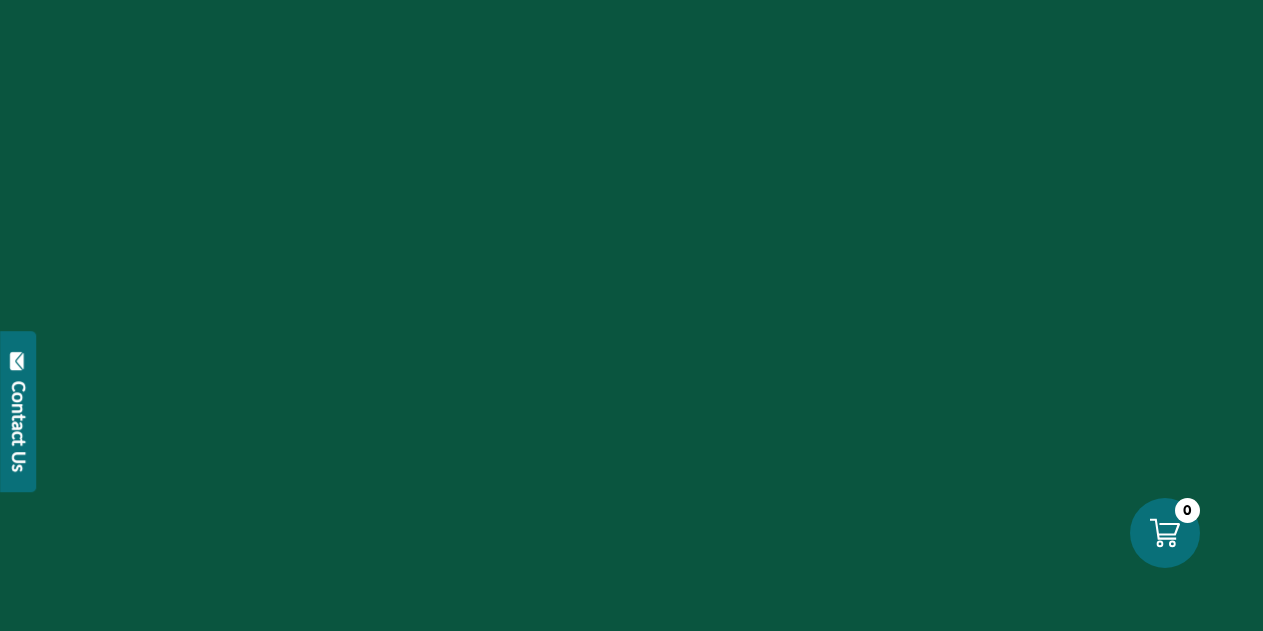 scroll, scrollTop: 0, scrollLeft: 0, axis: both 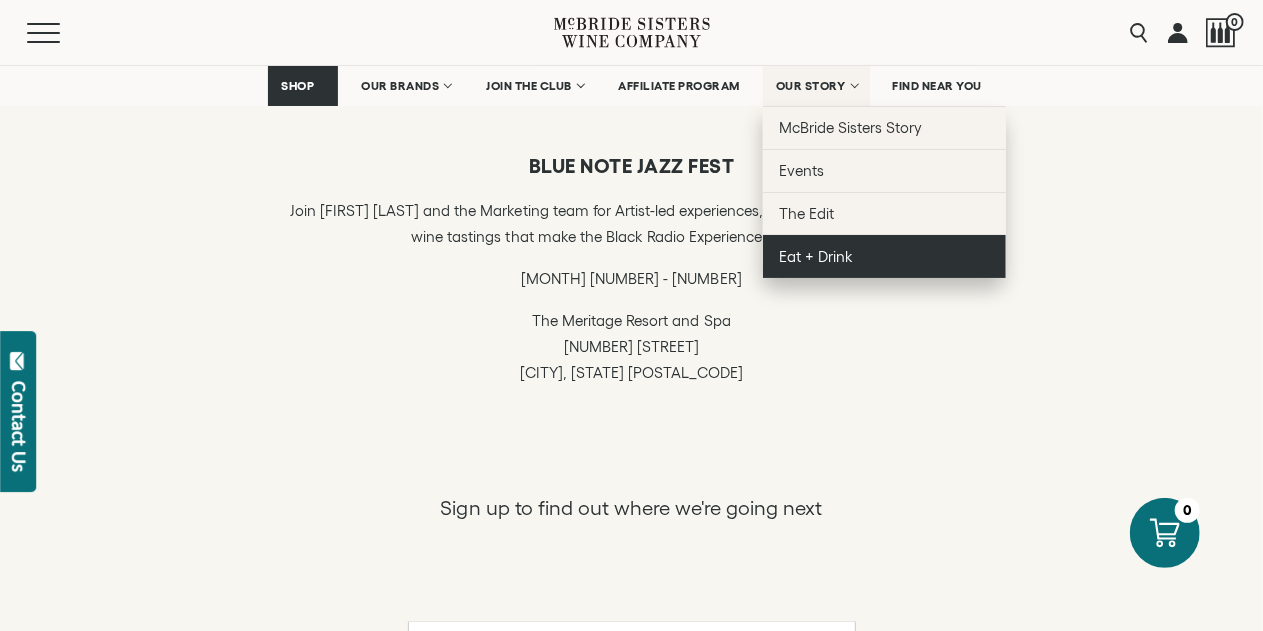 click on "Eat + Drink" at bounding box center (816, 256) 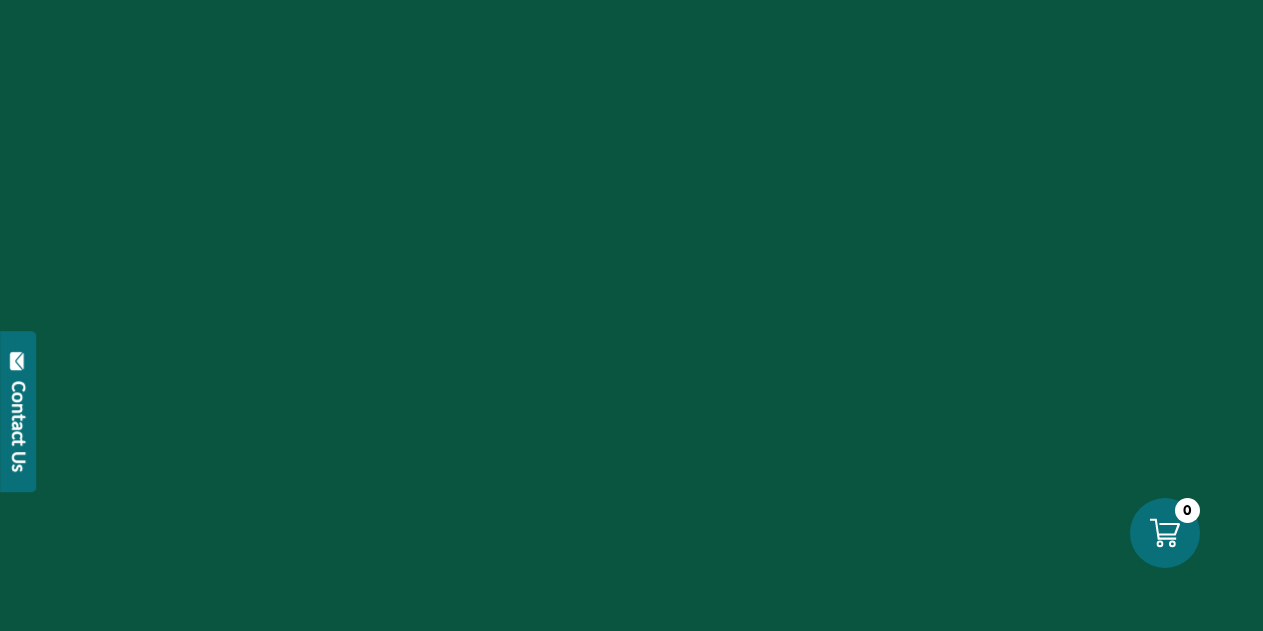 scroll, scrollTop: 0, scrollLeft: 0, axis: both 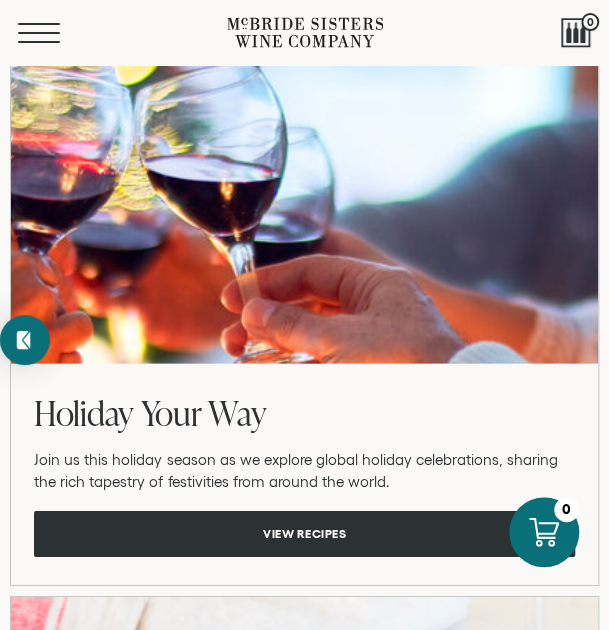 click on "Menu" at bounding box center [54, 33] 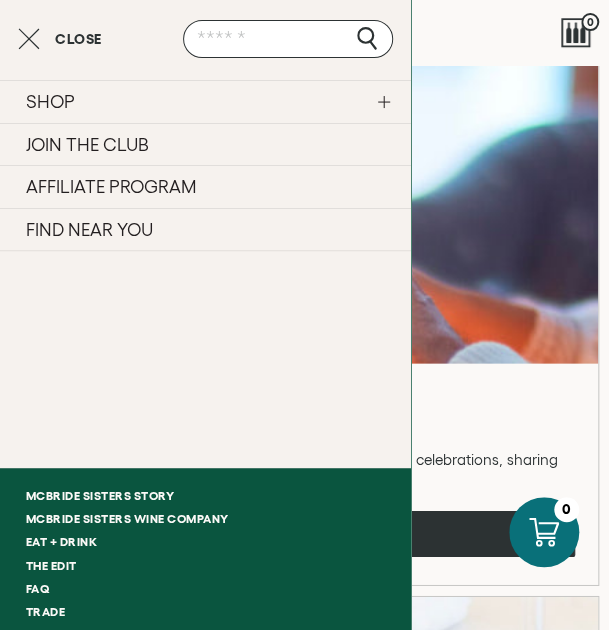 scroll, scrollTop: 2984, scrollLeft: 0, axis: vertical 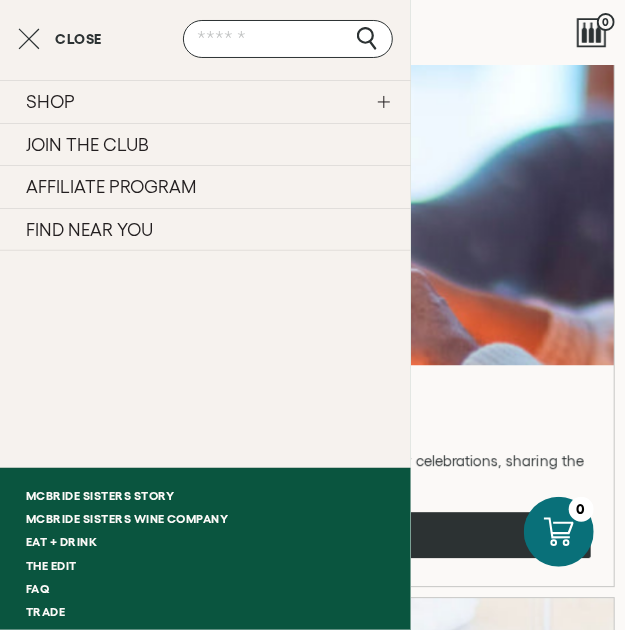 click 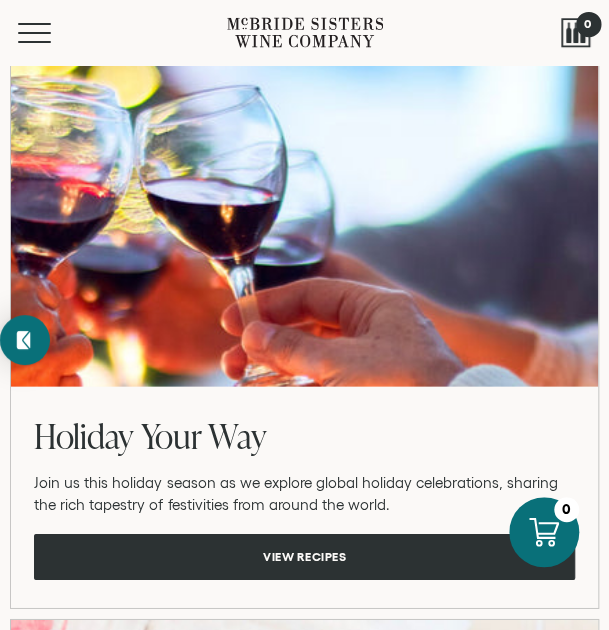 click on "0" at bounding box center [587, 23] 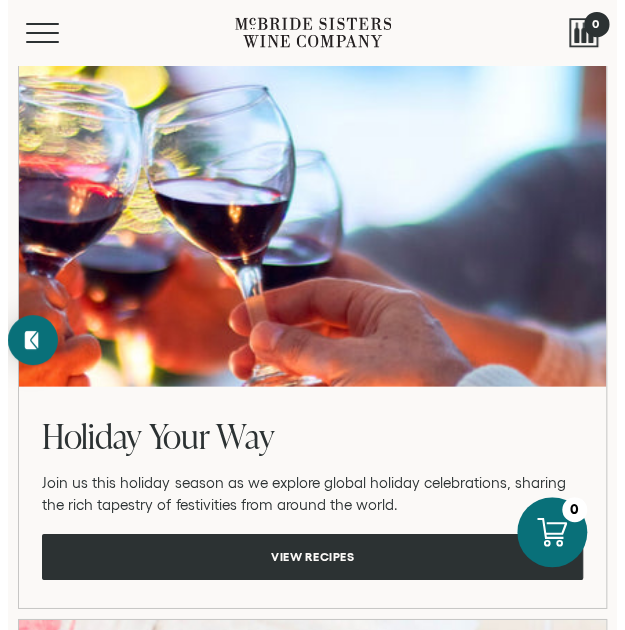 scroll, scrollTop: 2962, scrollLeft: 0, axis: vertical 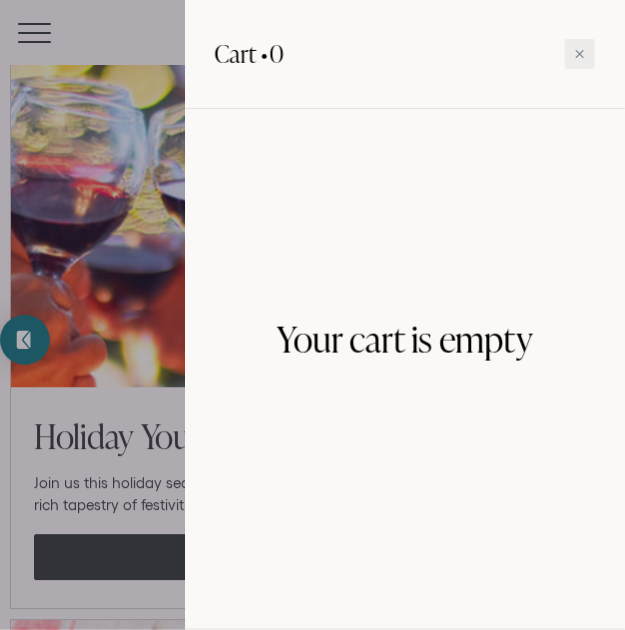 click at bounding box center [312, 315] 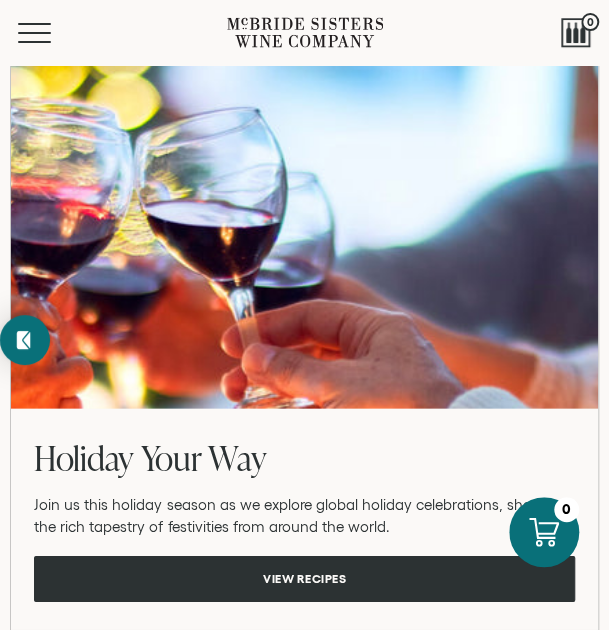 click on "Menu
Search
0" at bounding box center (304, 32) 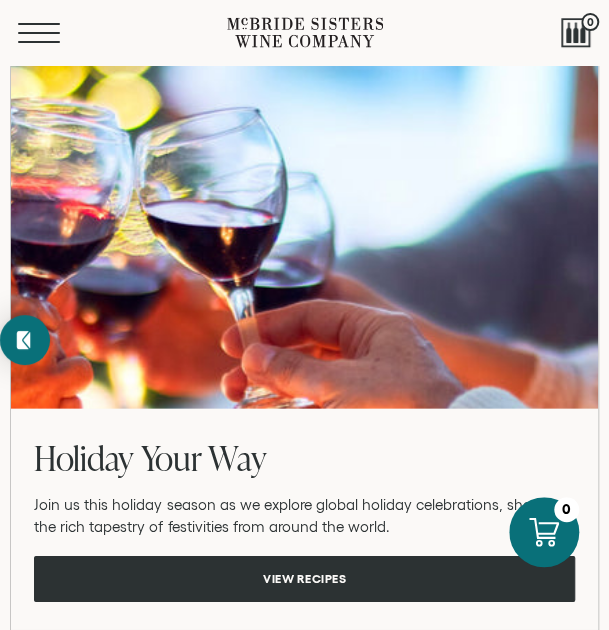 click on "Menu" at bounding box center [54, 33] 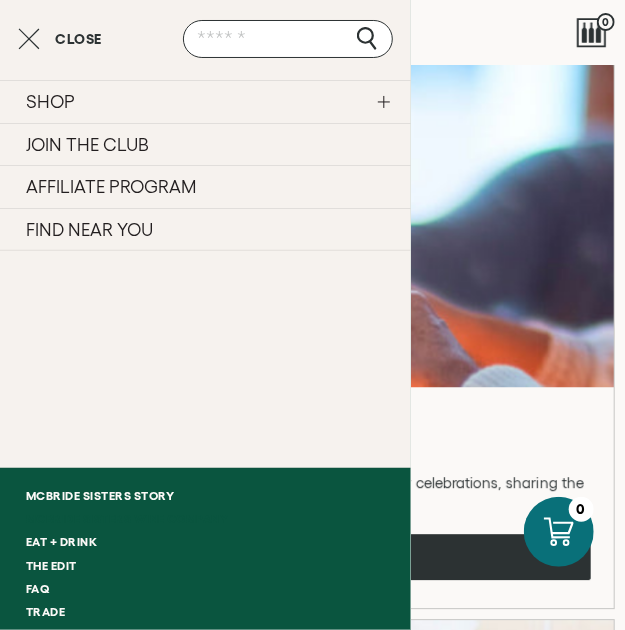 click on "McBride Sisters Wine Company" at bounding box center (205, 518) 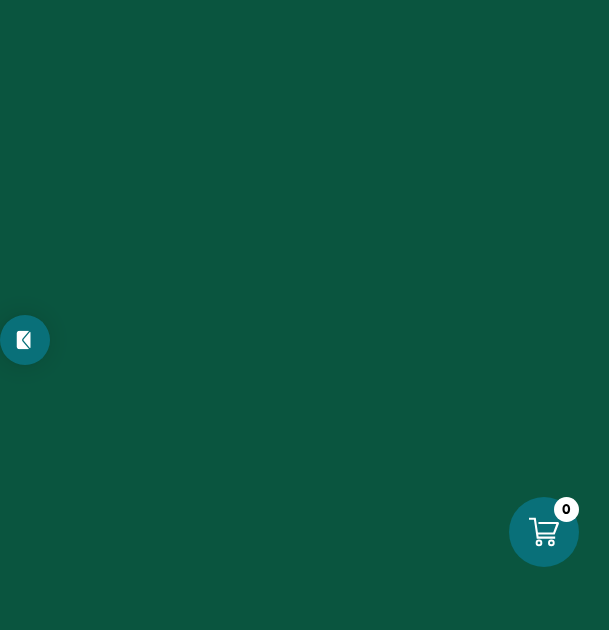 scroll, scrollTop: 0, scrollLeft: 0, axis: both 